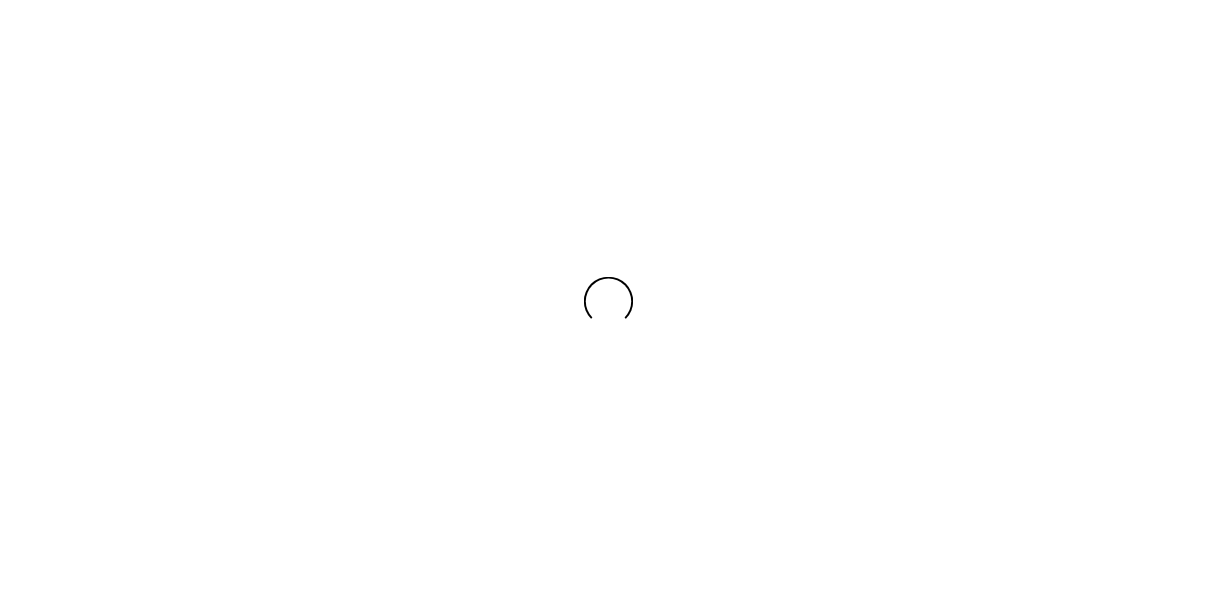 scroll, scrollTop: 0, scrollLeft: 0, axis: both 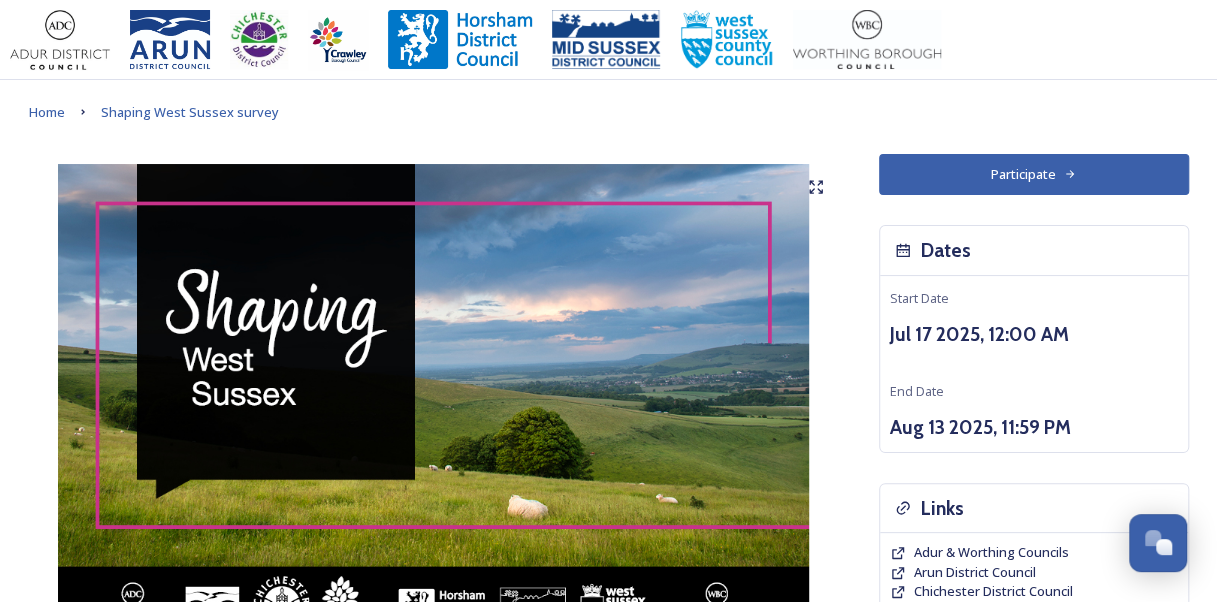 click on "Participate" at bounding box center [1034, 174] 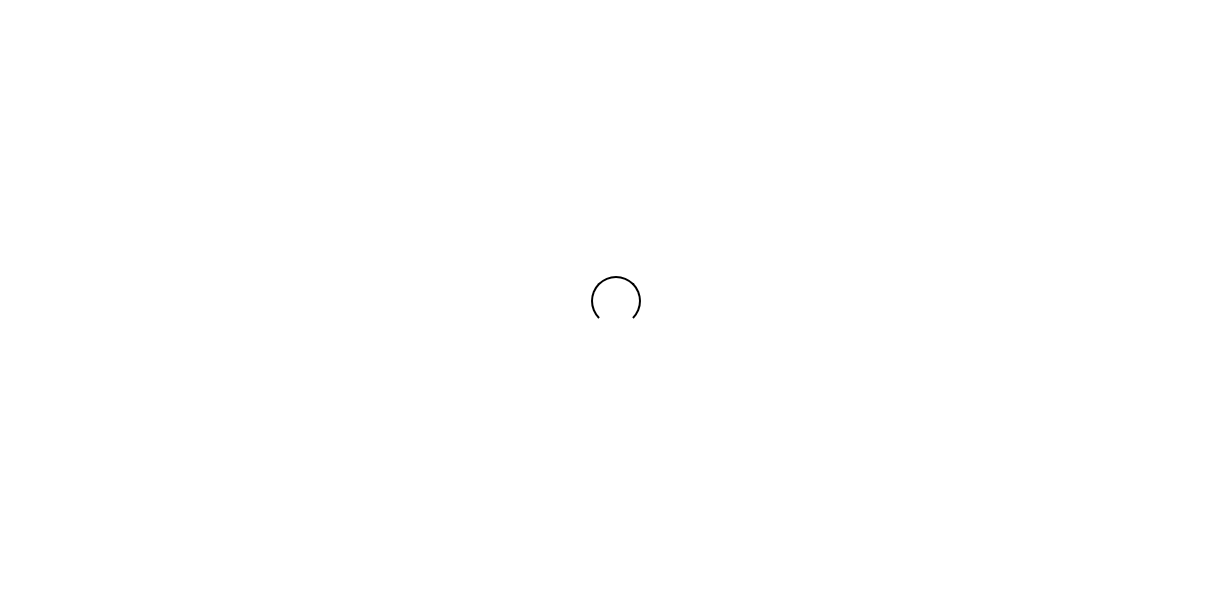 scroll, scrollTop: 0, scrollLeft: 0, axis: both 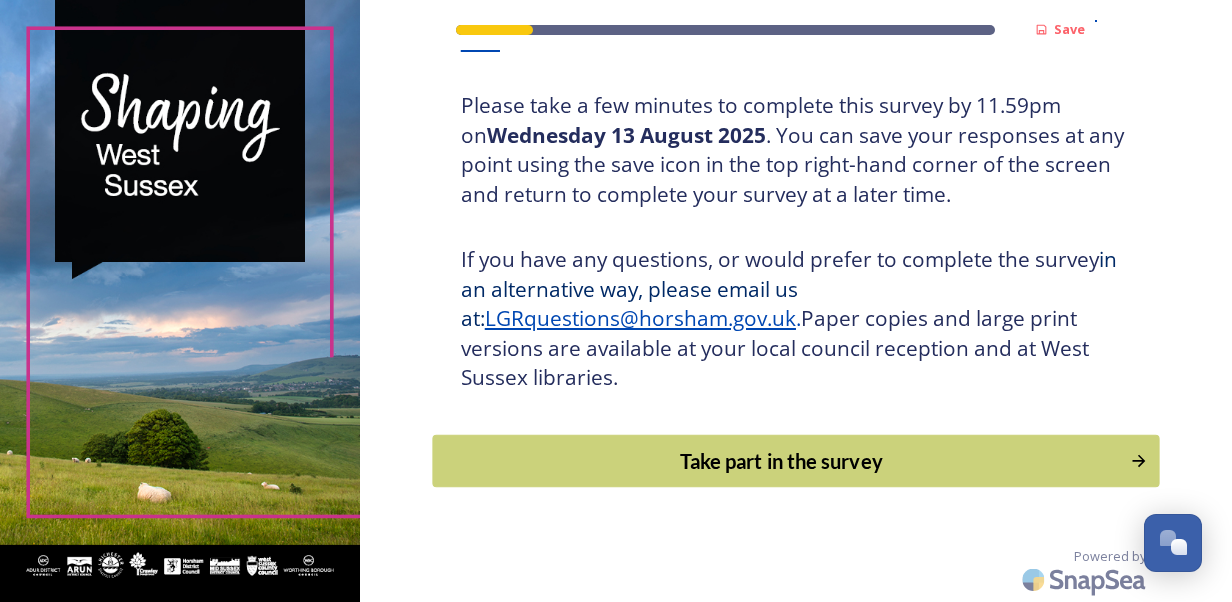 click on "Take part in the survey" at bounding box center [795, 460] 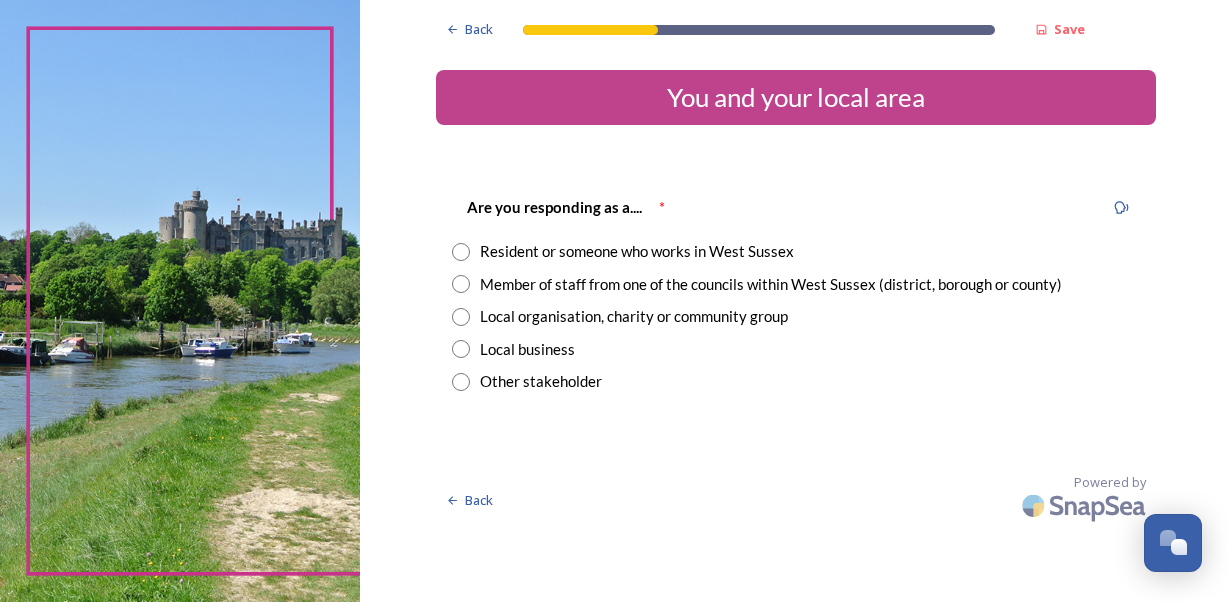 click on "Member of staff from one of the councils within West Sussex (district, borough or county)" at bounding box center [771, 284] 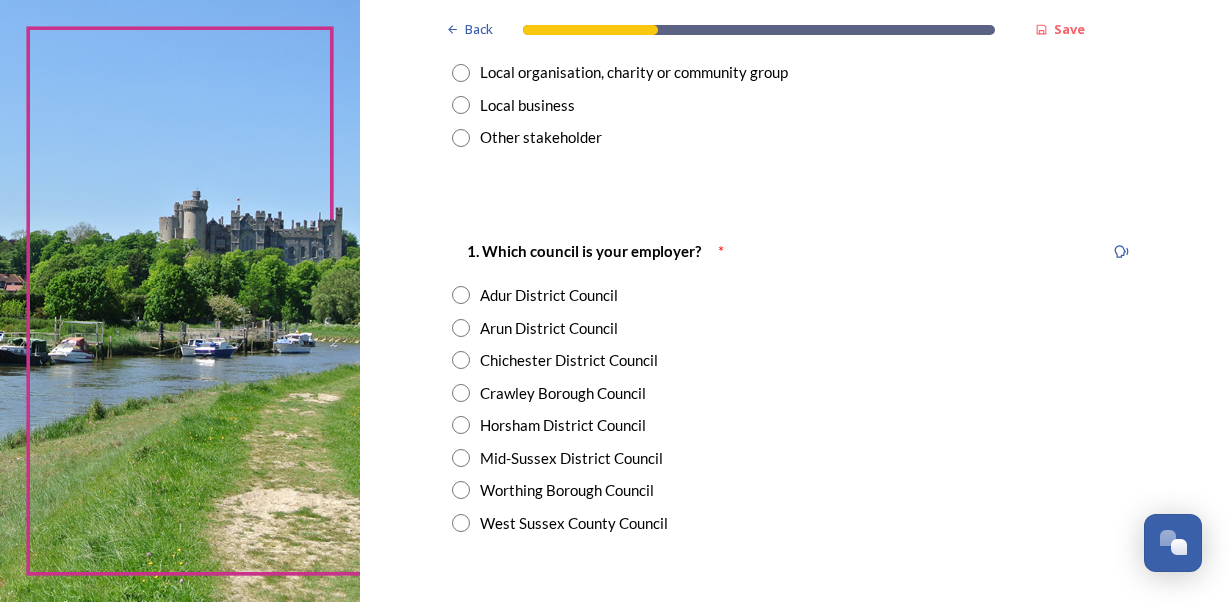 scroll, scrollTop: 245, scrollLeft: 0, axis: vertical 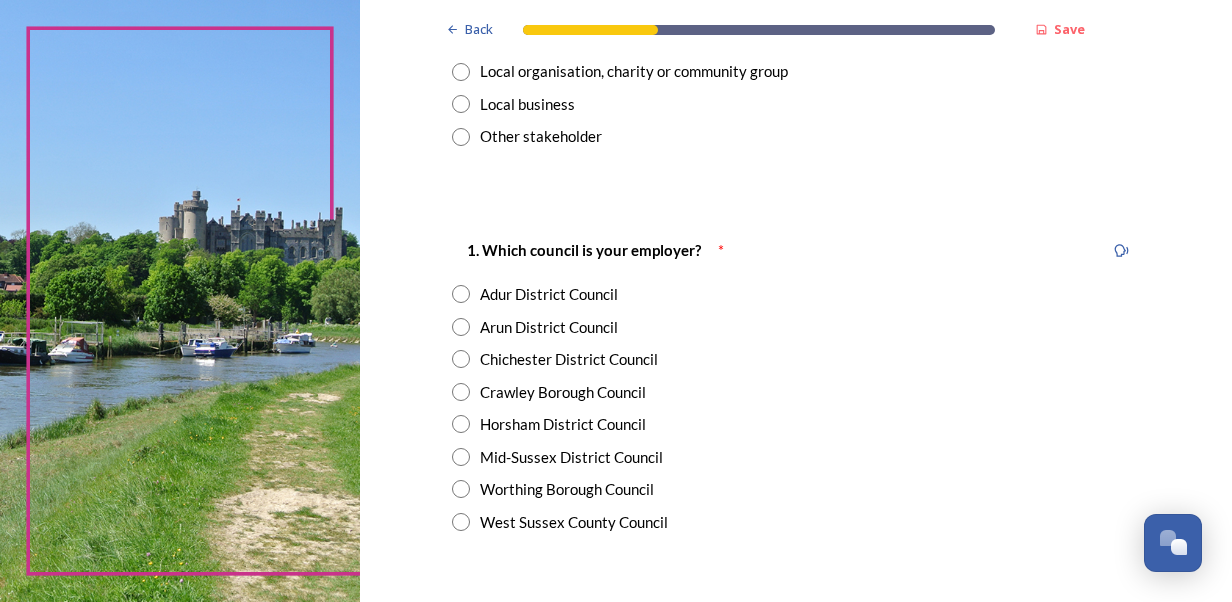 click on "West Sussex County Council" at bounding box center (574, 522) 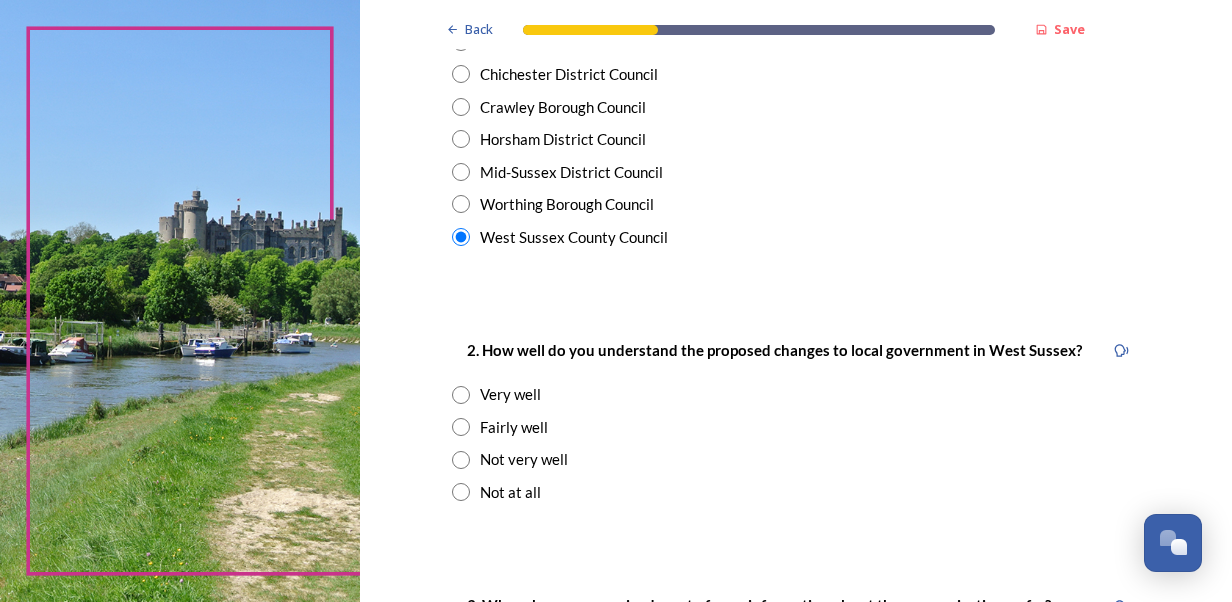 scroll, scrollTop: 531, scrollLeft: 0, axis: vertical 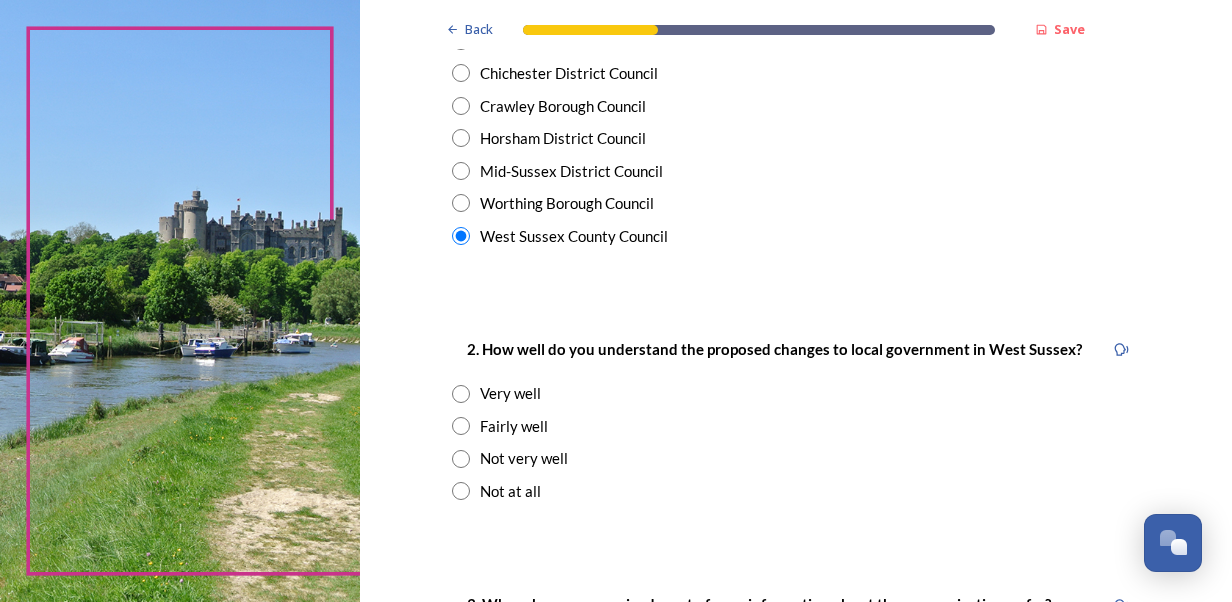 click on "Fairly well" at bounding box center [514, 426] 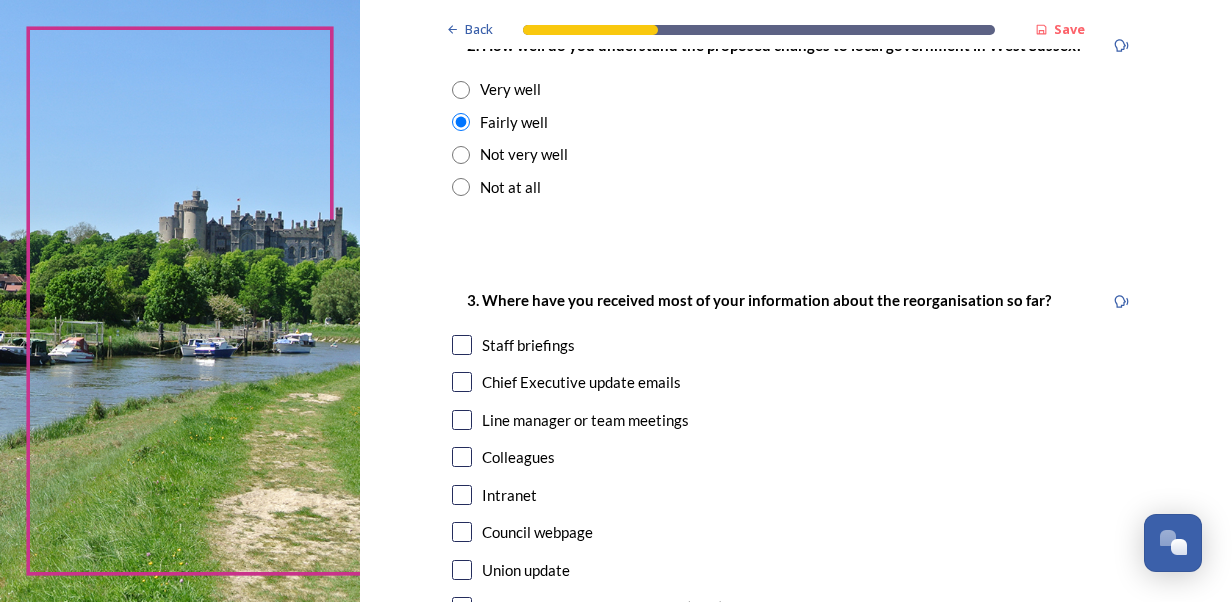 scroll, scrollTop: 836, scrollLeft: 0, axis: vertical 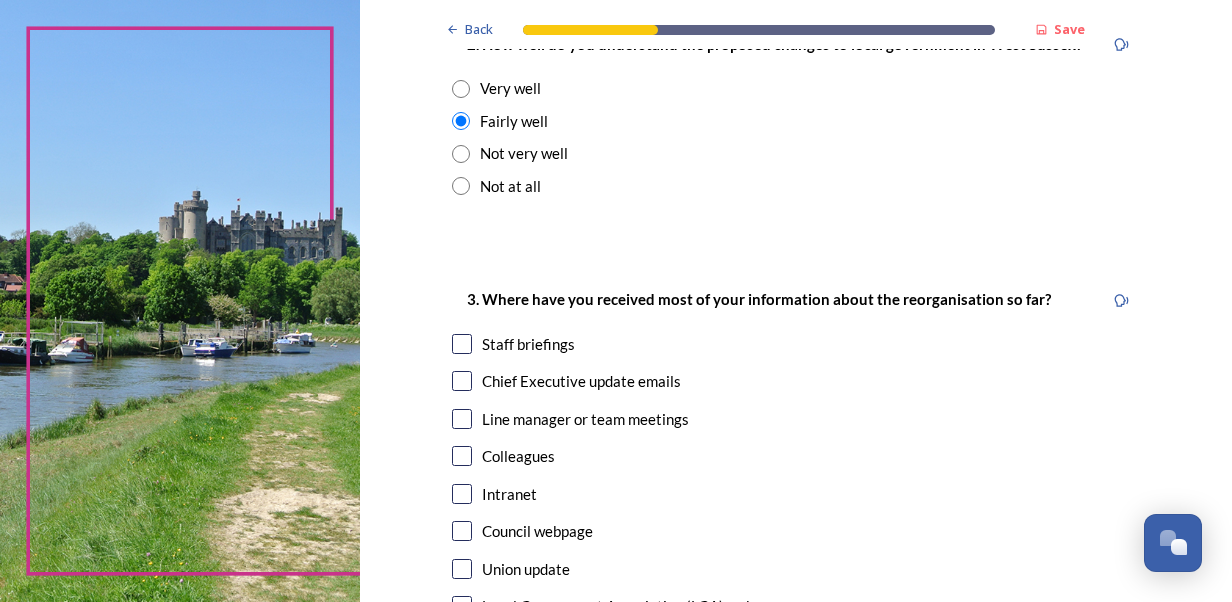 click at bounding box center [462, 344] 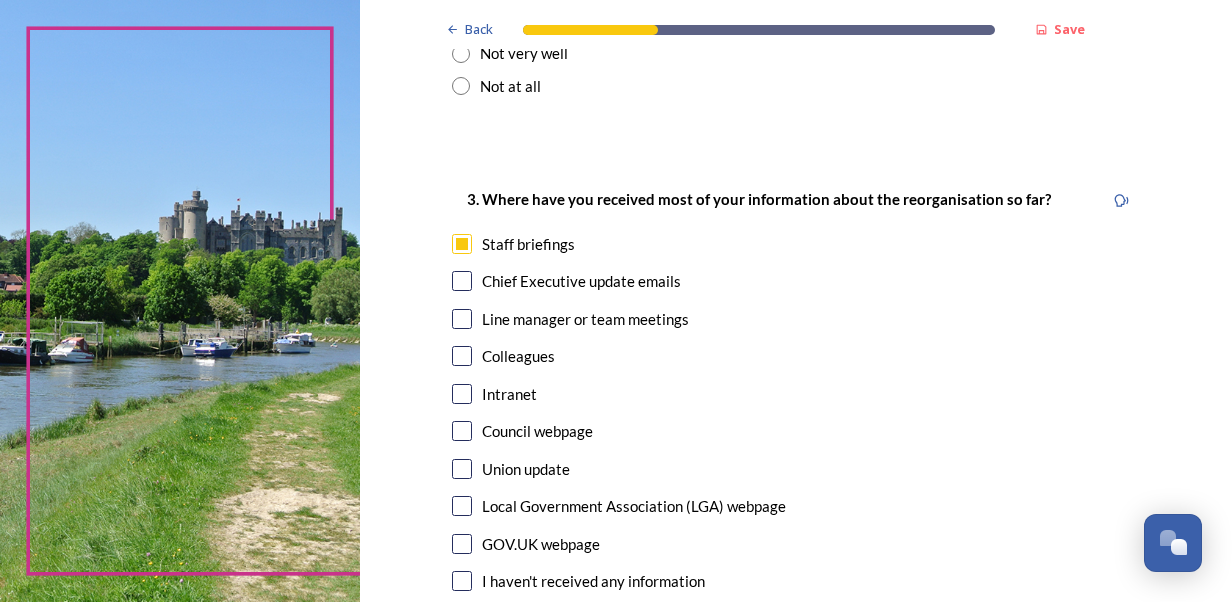 scroll, scrollTop: 938, scrollLeft: 0, axis: vertical 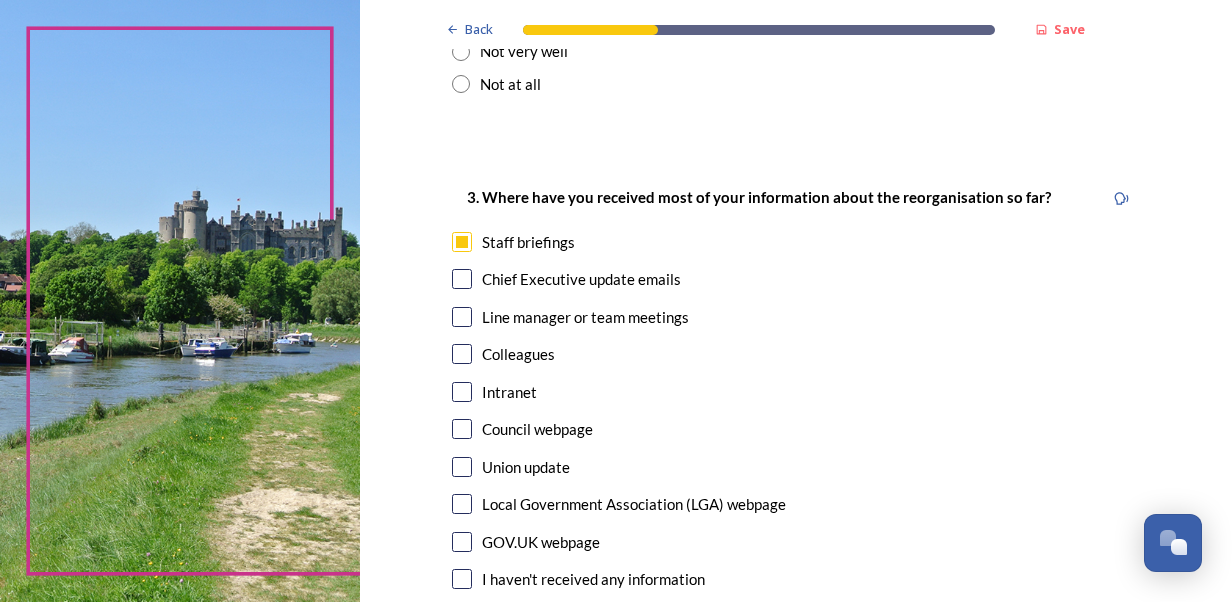 click on "3. Where have you received most of your information about the reorganisation so far? Staff briefings Chief Executive update emails Line manager or team meetings Colleagues Intranet Council webpage Union update Local Government Association (LGA) webpage GOV.UK webpage I haven't received any information Other" at bounding box center (796, 409) 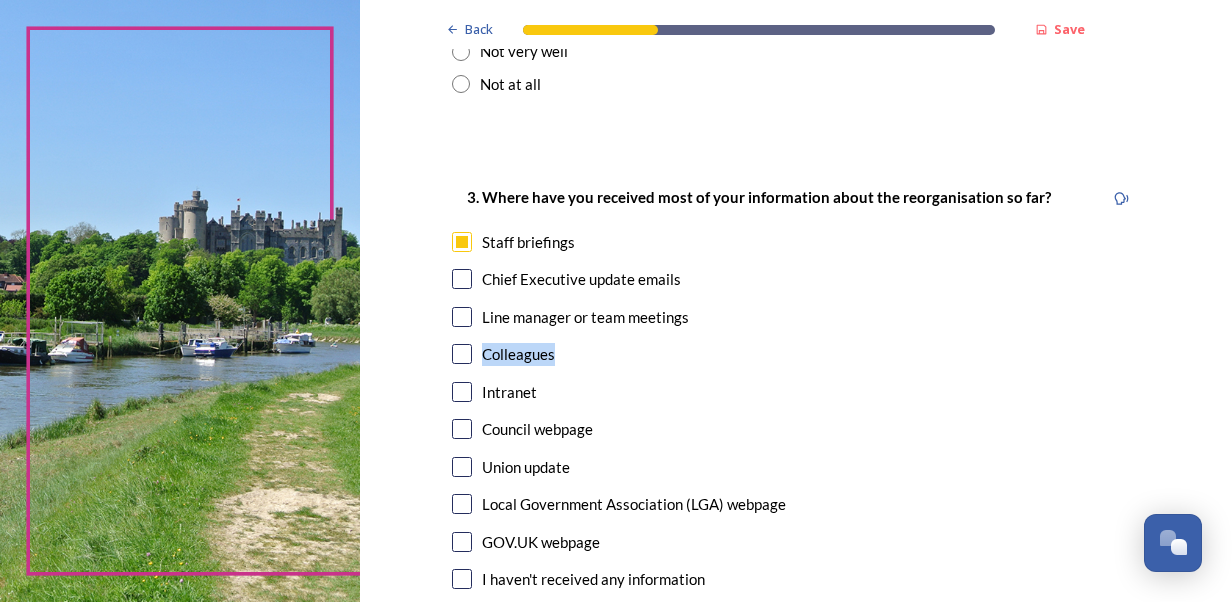 click at bounding box center [462, 354] 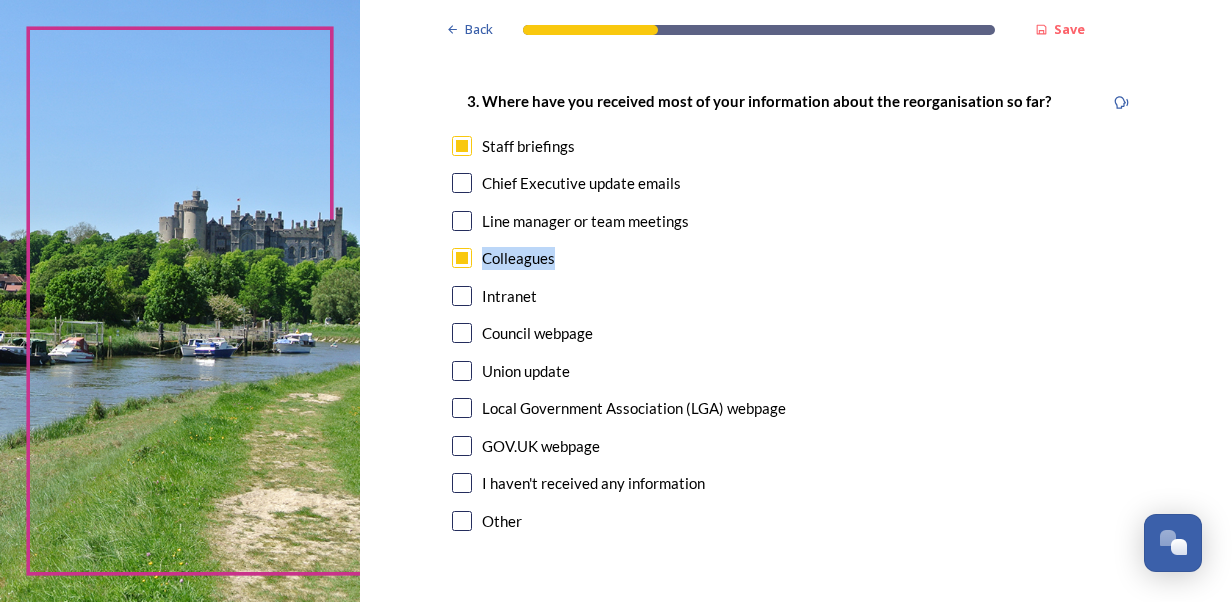 scroll, scrollTop: 1035, scrollLeft: 0, axis: vertical 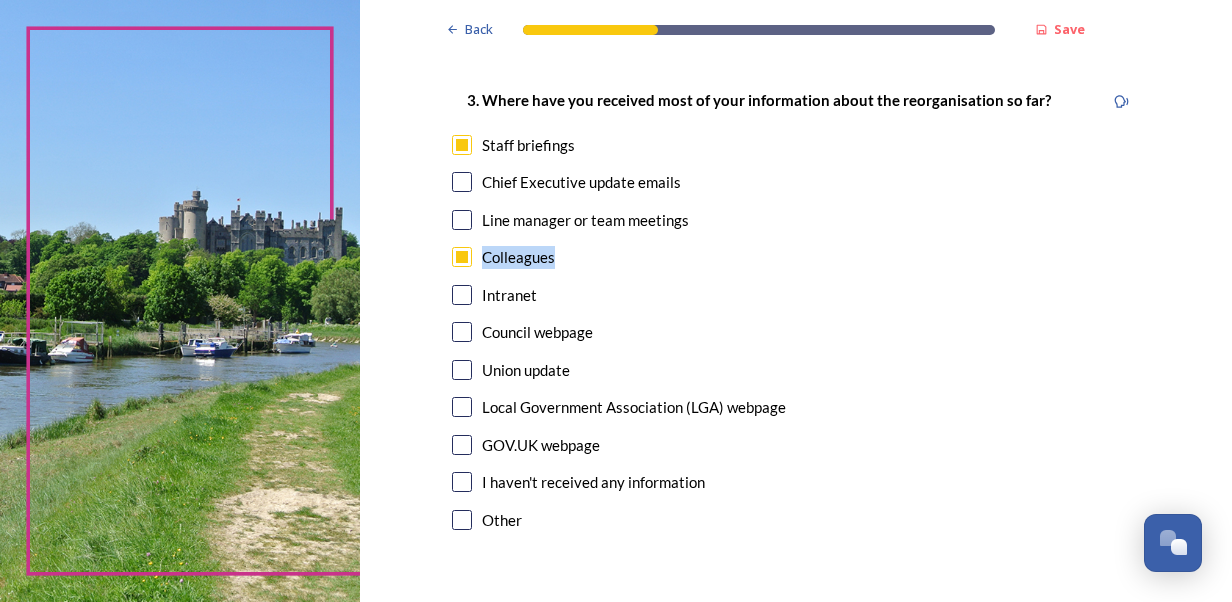 click on "Intranet" at bounding box center [796, 295] 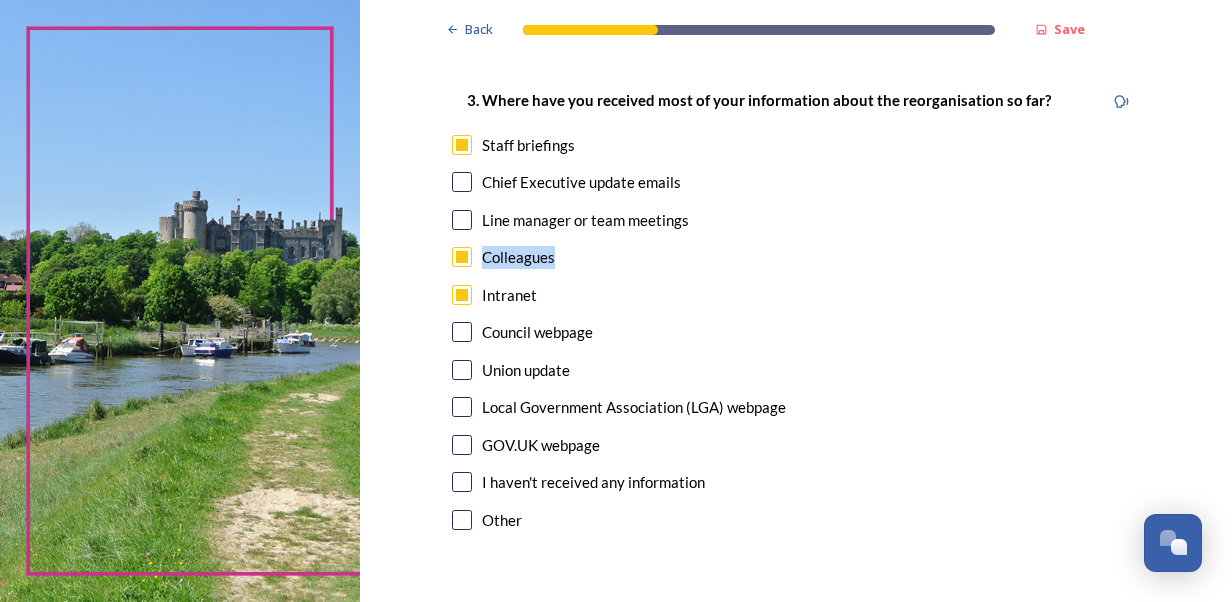 checkbox on "true" 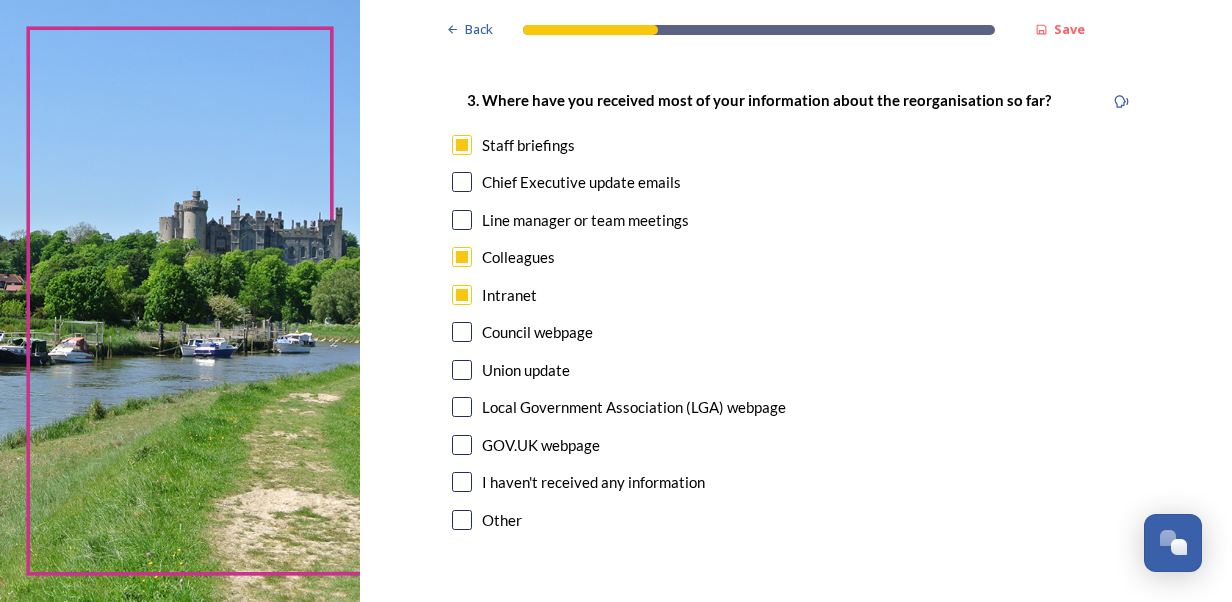 click on "3. Where have you received most of your information about the reorganisation so far? Staff briefings Chief Executive update emails Line manager or team meetings Colleagues Intranet Council webpage Union update Local Government Association (LGA) webpage GOV.UK webpage I haven't received any information Other" at bounding box center [796, 312] 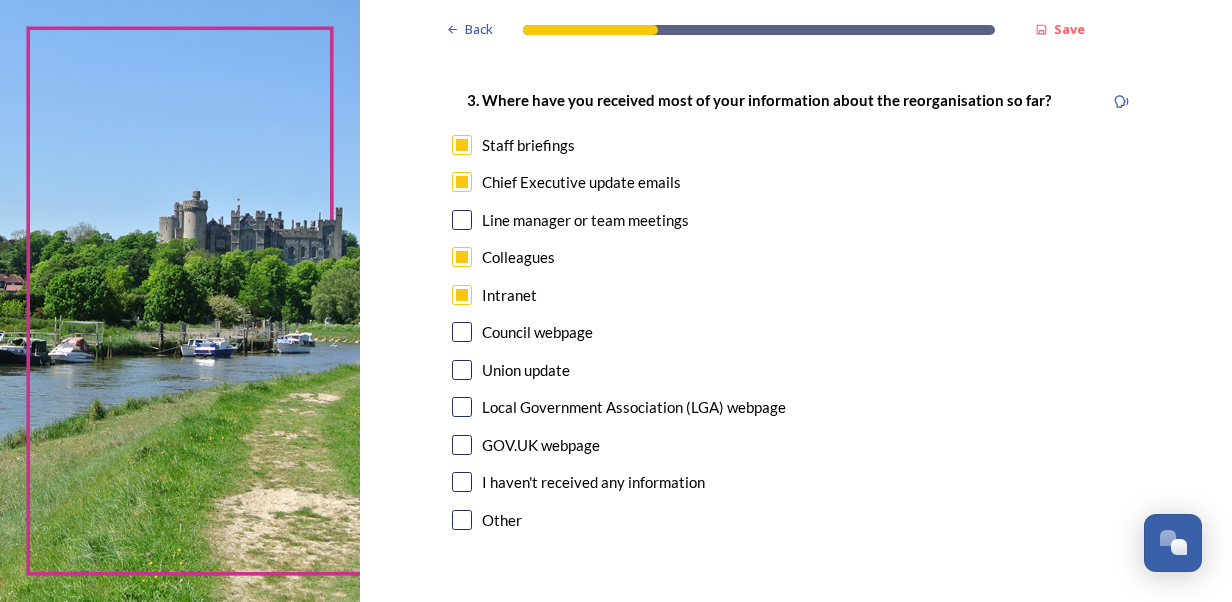 scroll, scrollTop: 1203, scrollLeft: 0, axis: vertical 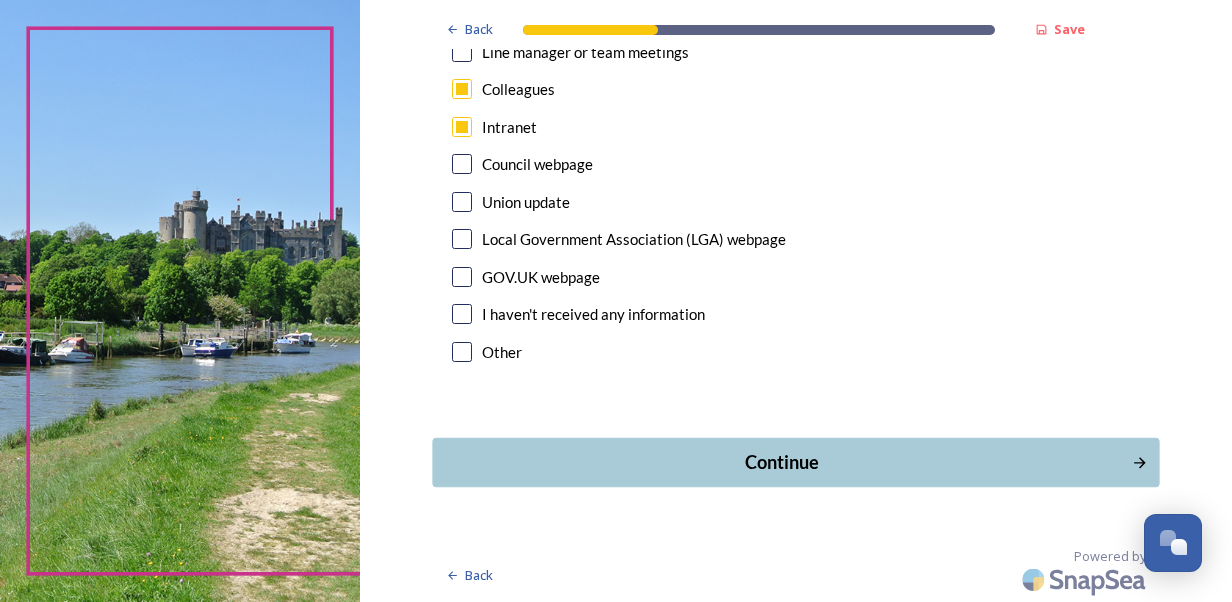 click on "Continue" at bounding box center (781, 462) 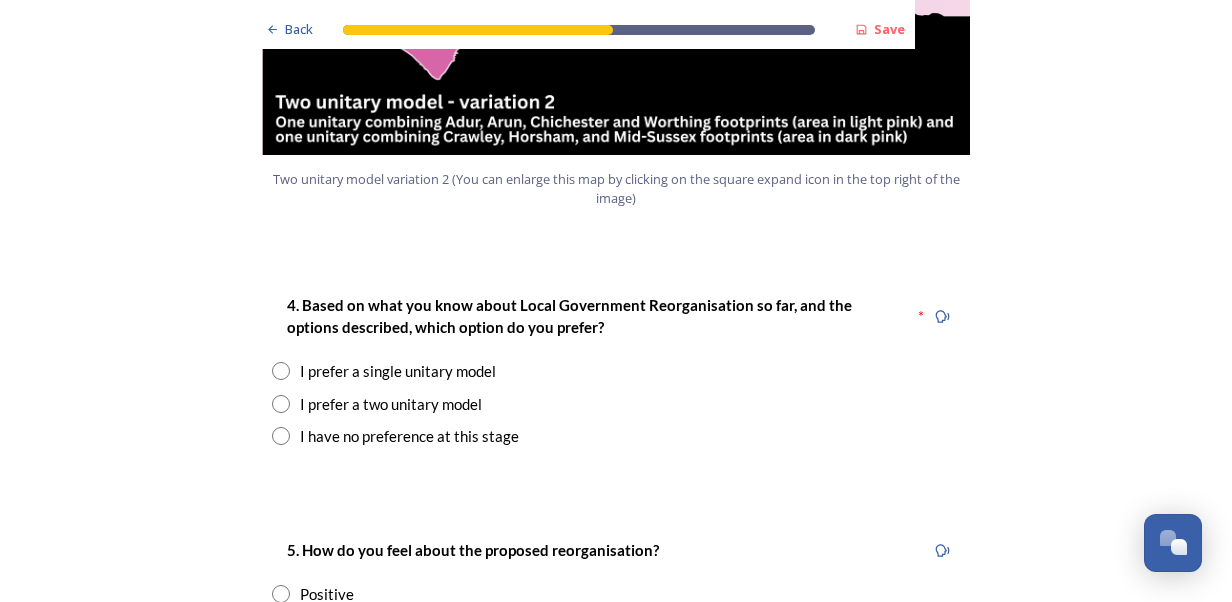 scroll, scrollTop: 2462, scrollLeft: 0, axis: vertical 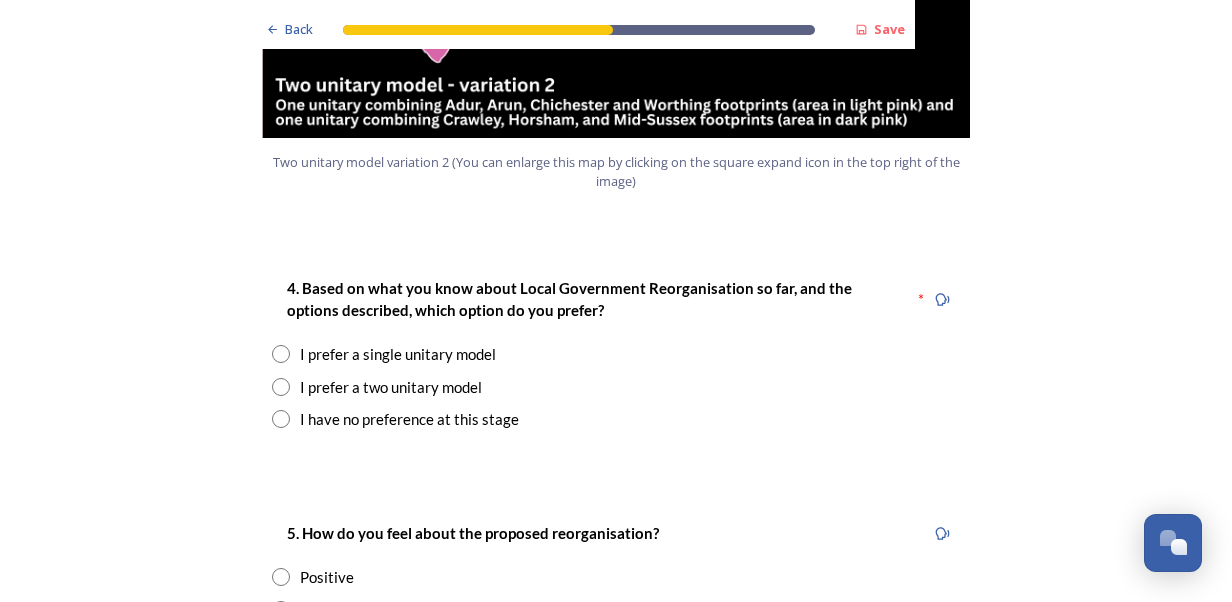click on "I have no preference at this stage" at bounding box center (409, 419) 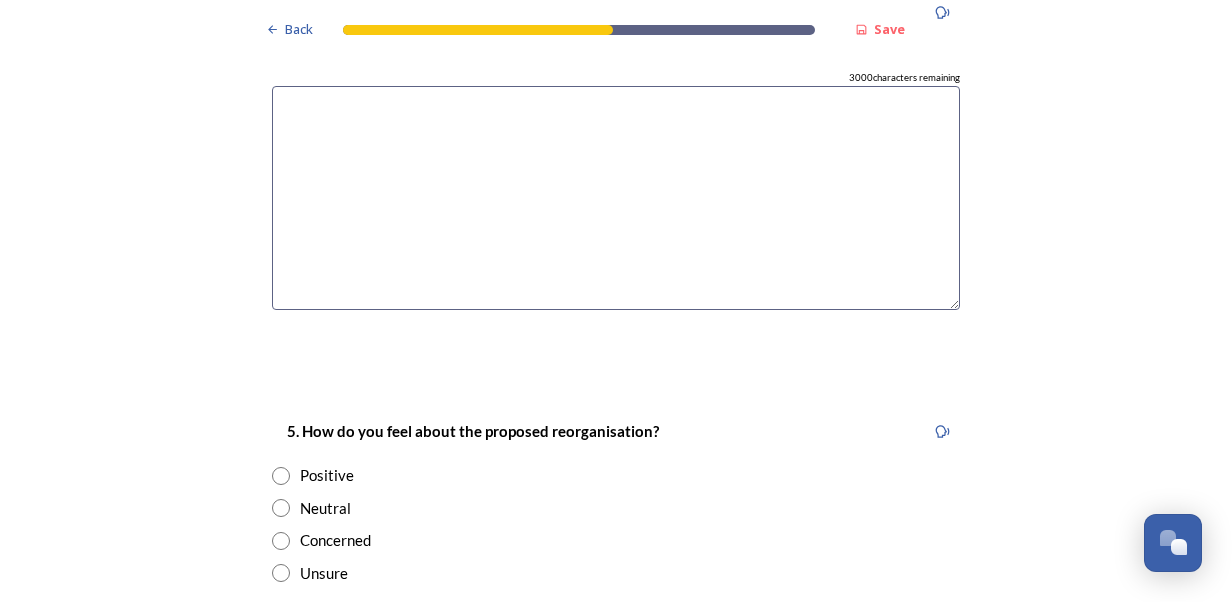 scroll, scrollTop: 3229, scrollLeft: 0, axis: vertical 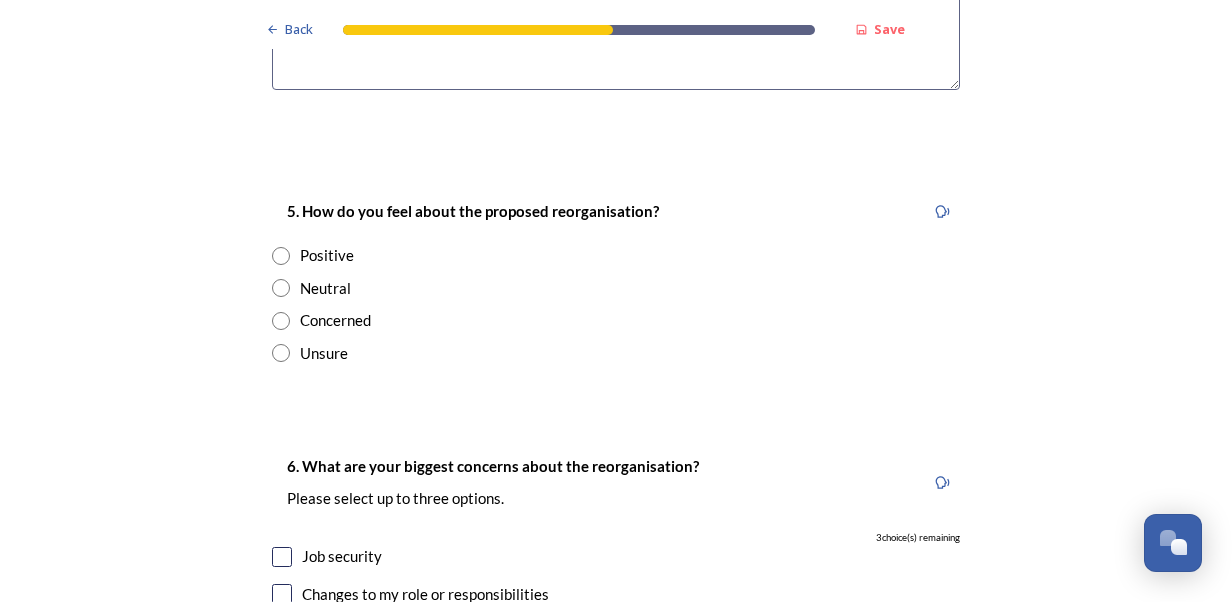 click on "Positive" at bounding box center (327, 255) 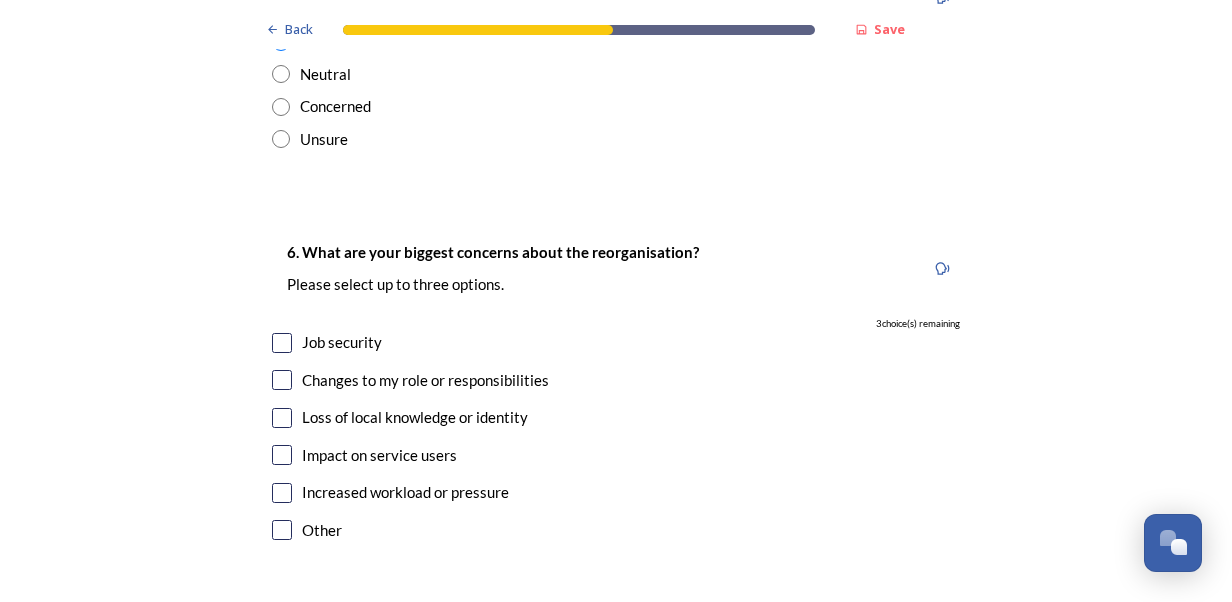 scroll, scrollTop: 3464, scrollLeft: 0, axis: vertical 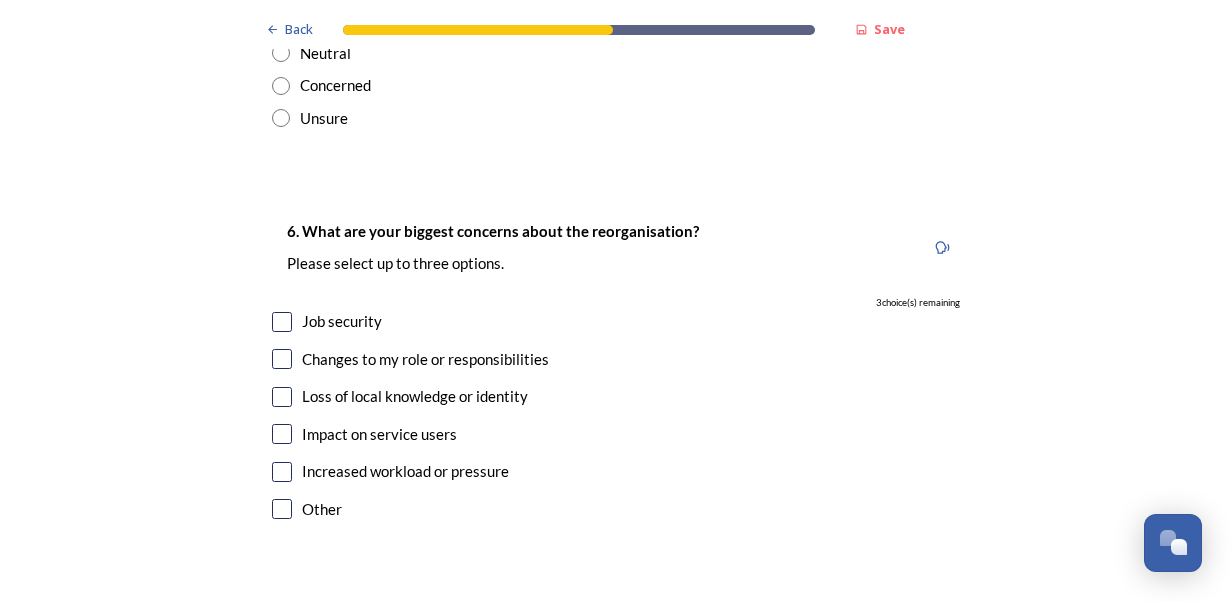click on "Changes to my role or responsibilities" at bounding box center (425, 359) 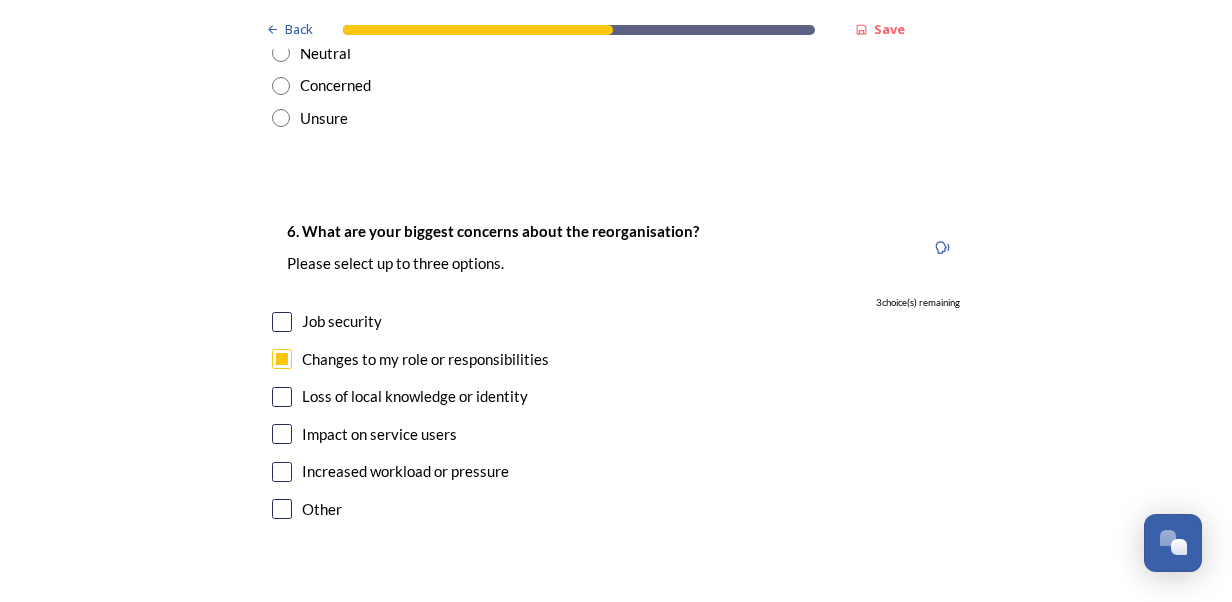 checkbox on "true" 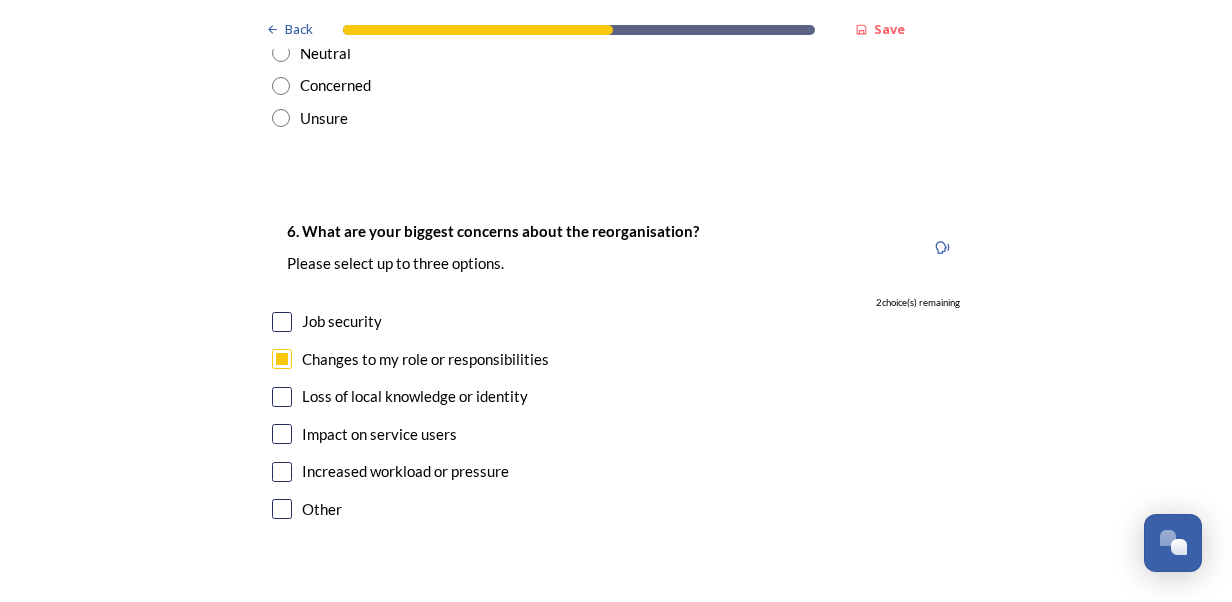 click at bounding box center (282, 322) 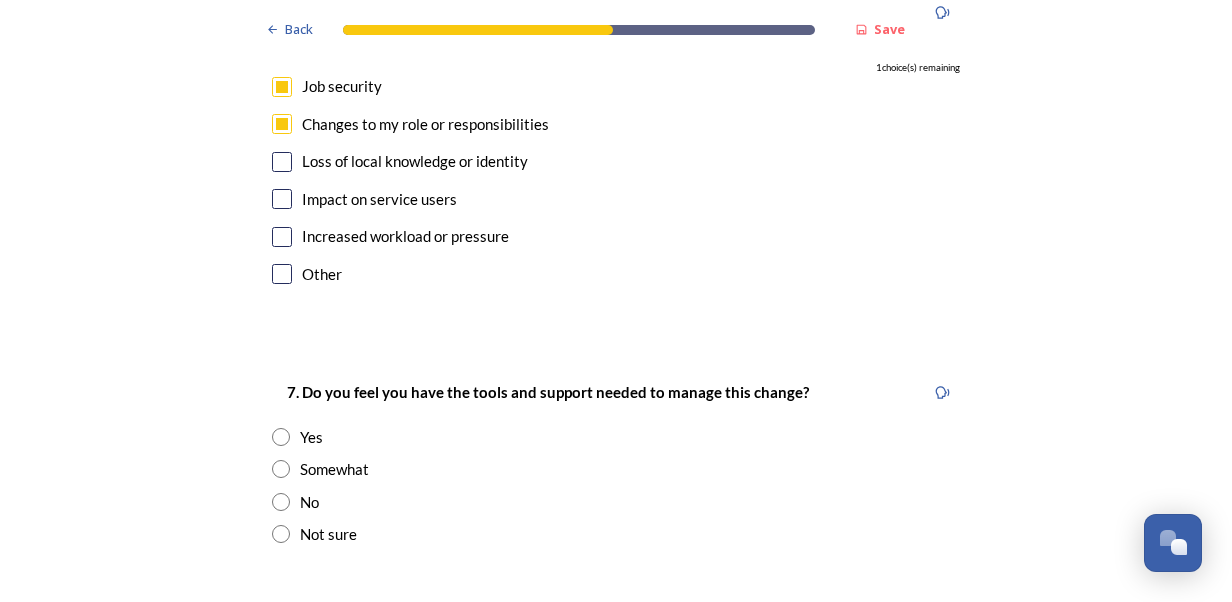 scroll, scrollTop: 3791, scrollLeft: 0, axis: vertical 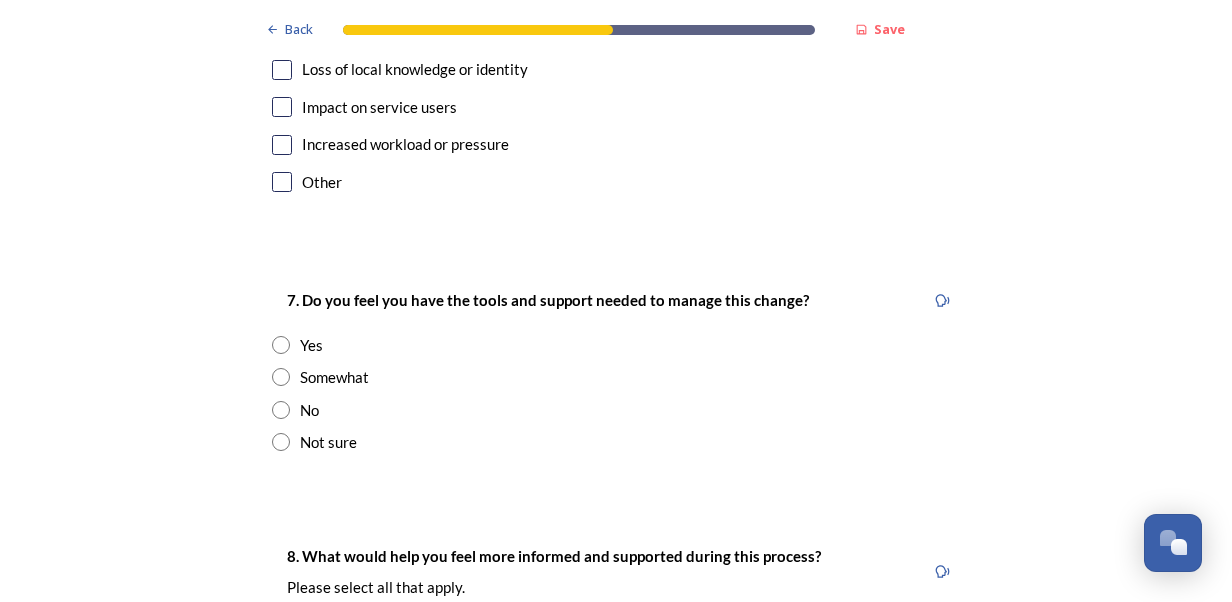 click at bounding box center (281, 345) 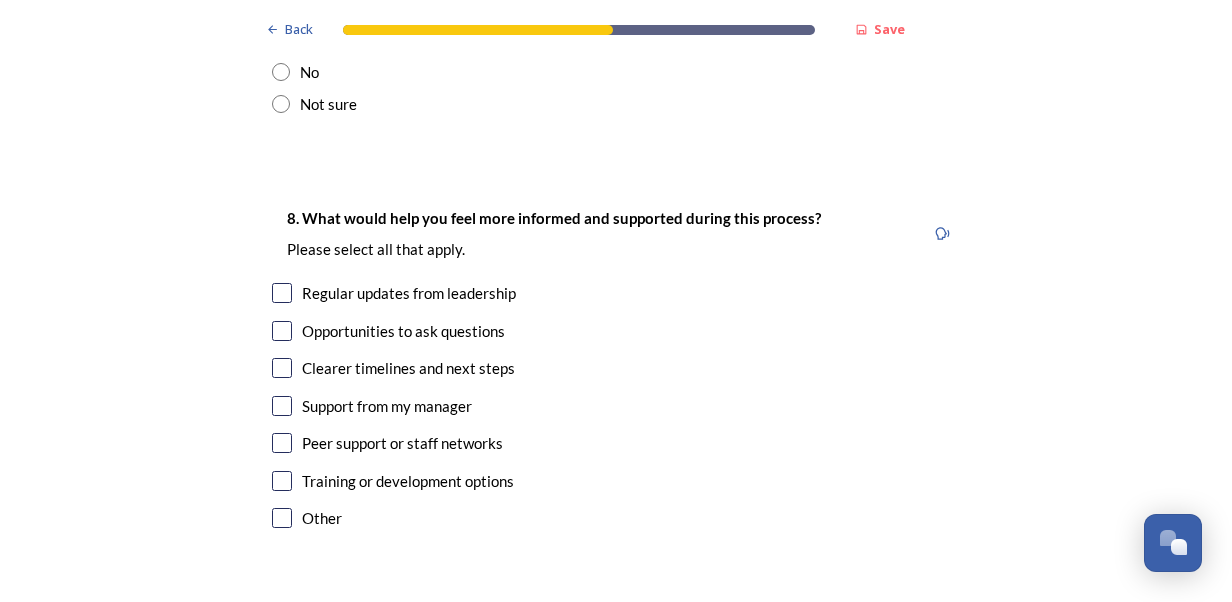 scroll, scrollTop: 4130, scrollLeft: 0, axis: vertical 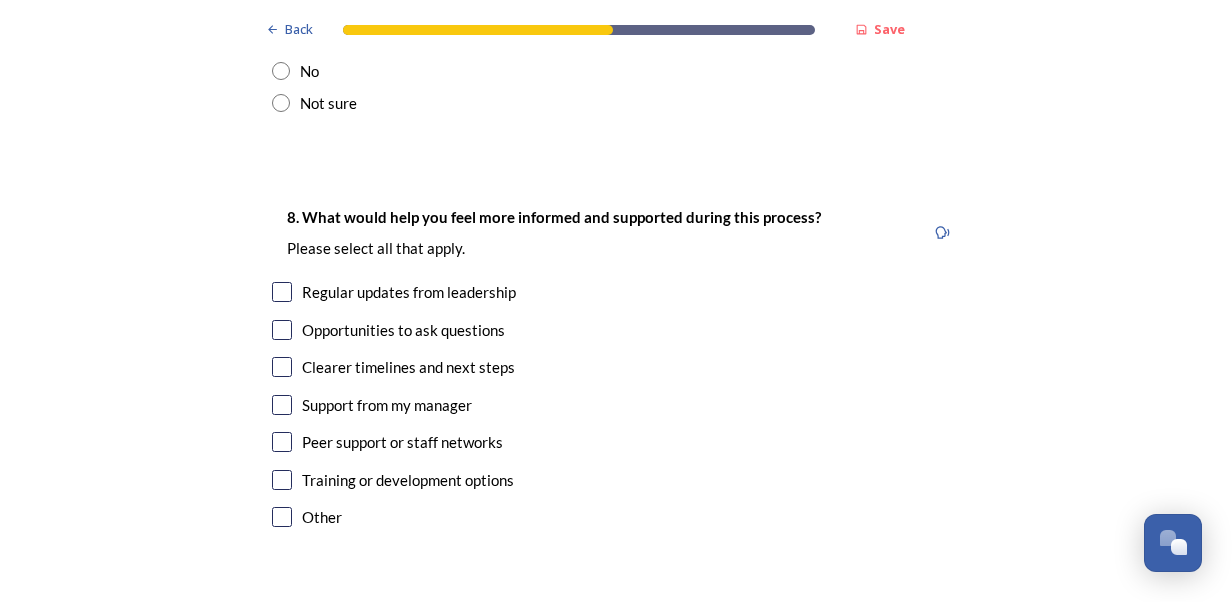click on "Regular updates from leadership" at bounding box center (409, 292) 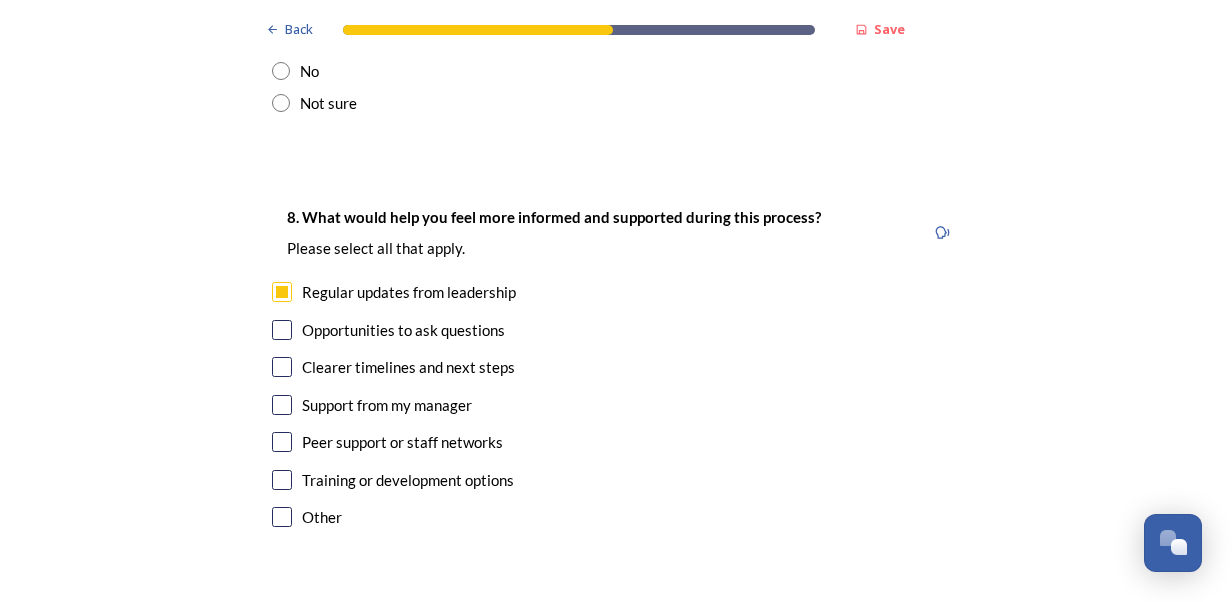 click at bounding box center [282, 367] 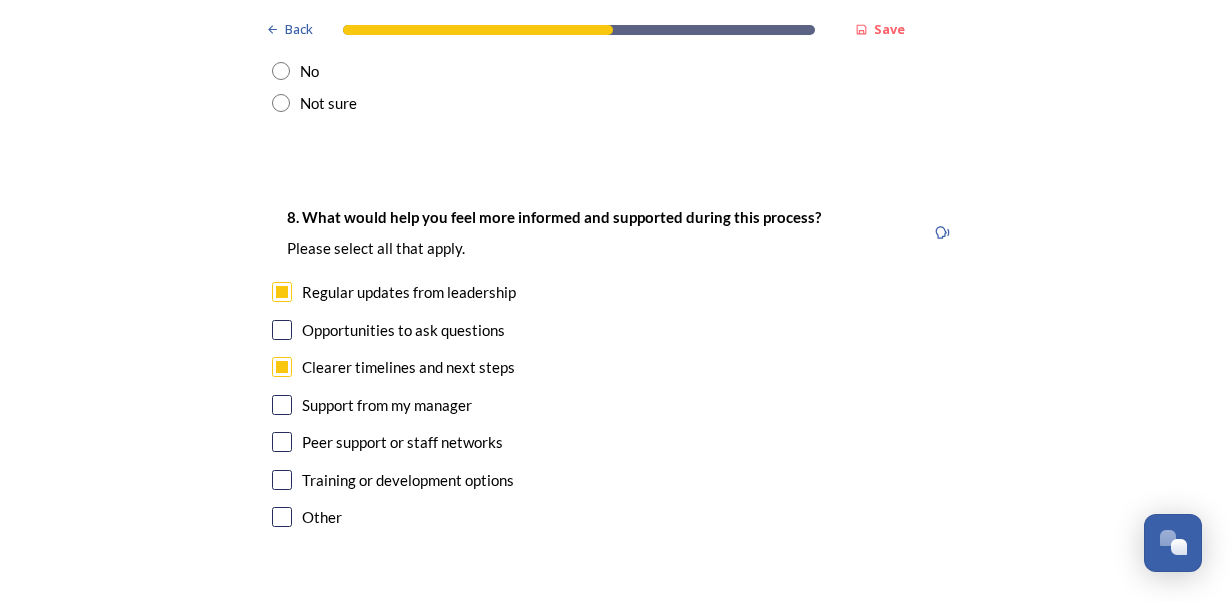 click at bounding box center [282, 480] 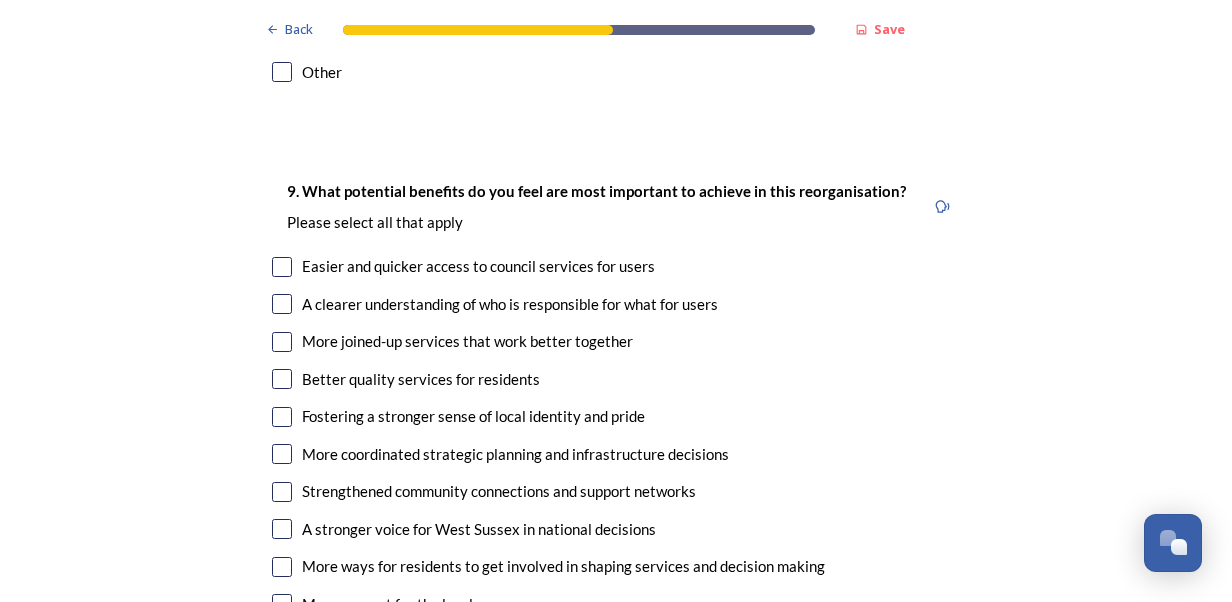 scroll, scrollTop: 4577, scrollLeft: 0, axis: vertical 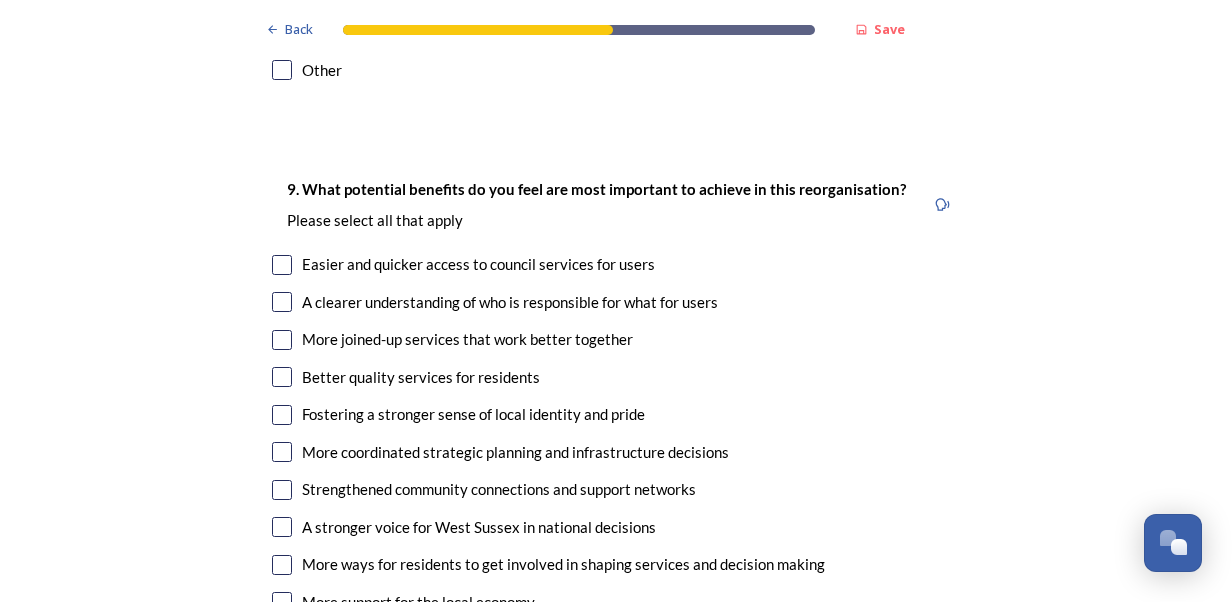 click at bounding box center (282, 265) 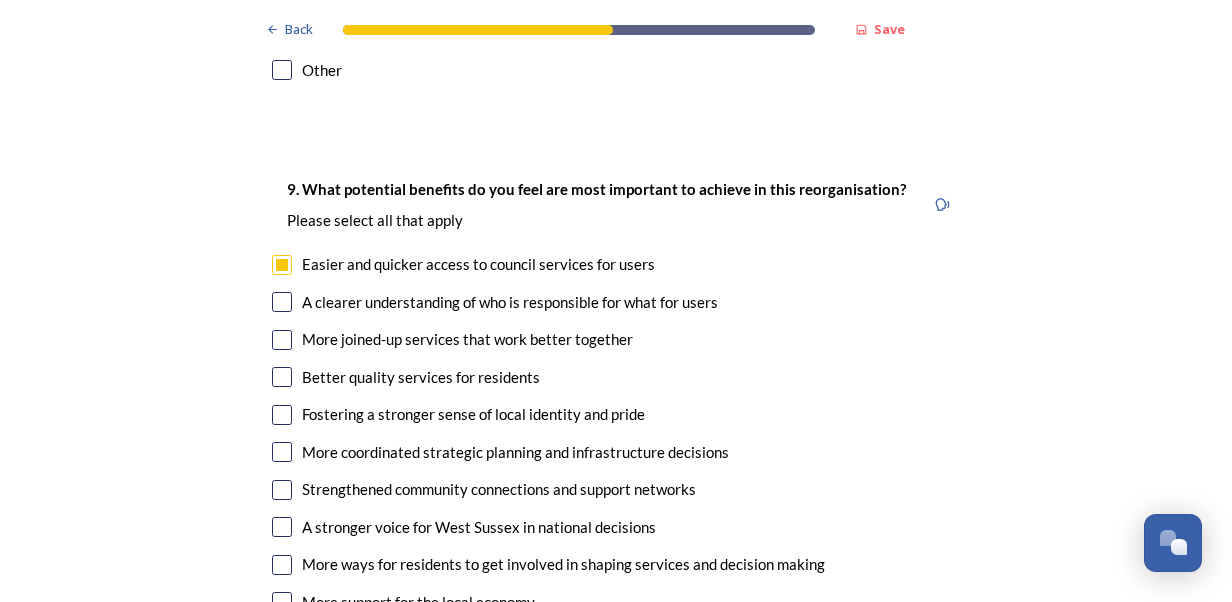 click at bounding box center [282, 302] 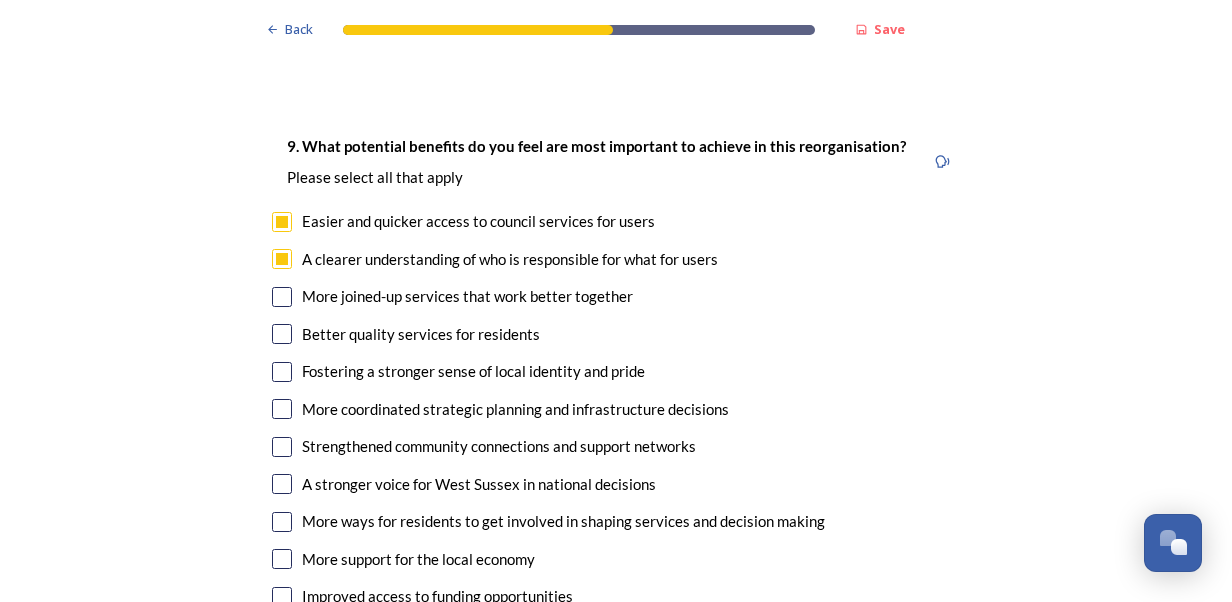 scroll, scrollTop: 4625, scrollLeft: 0, axis: vertical 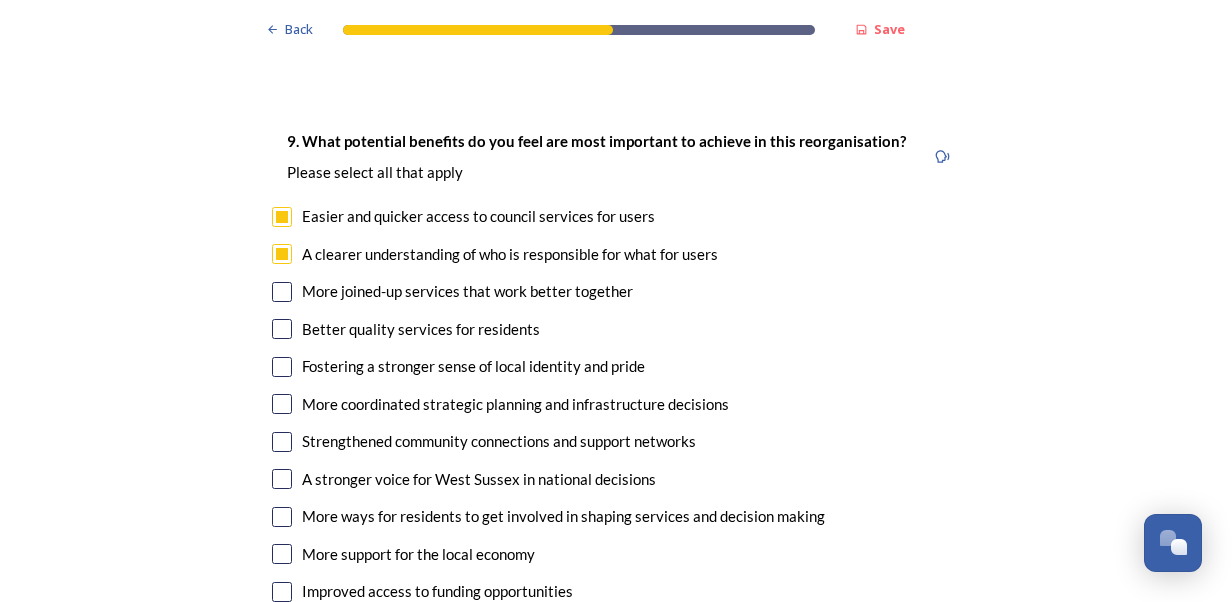 click on "More joined-up services that work better together" at bounding box center [616, 291] 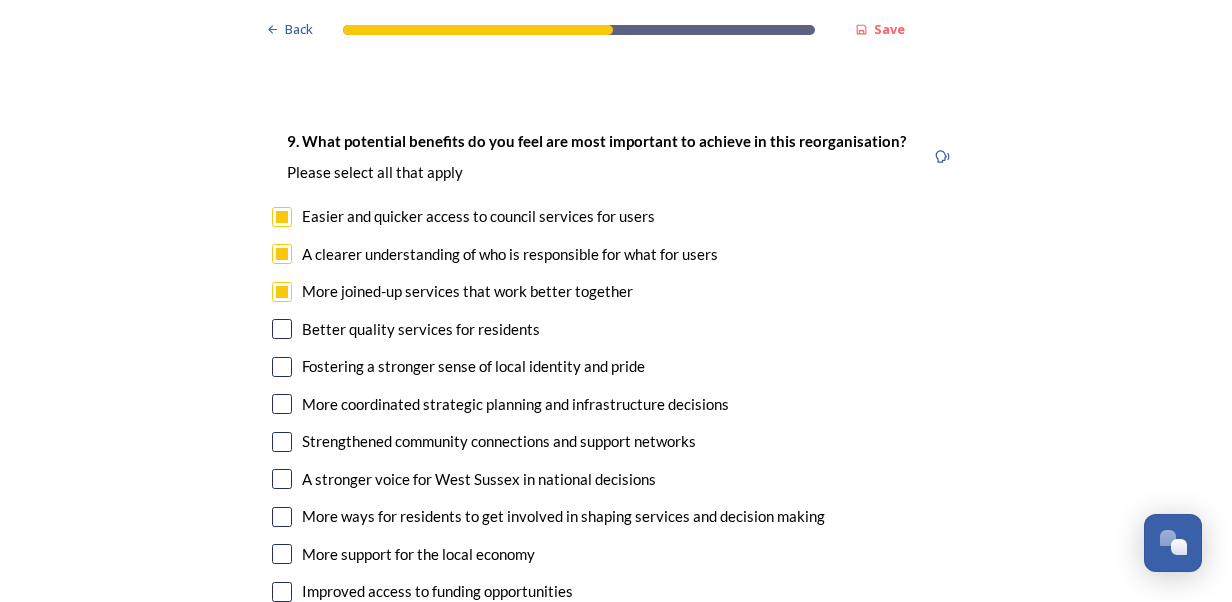 checkbox on "true" 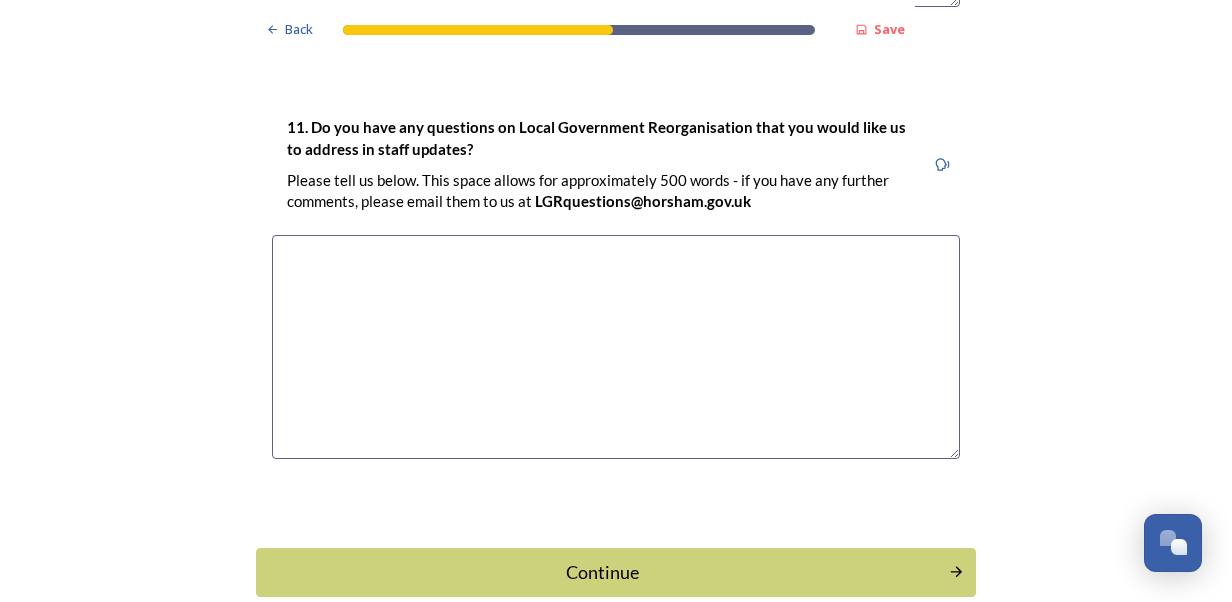 scroll, scrollTop: 5842, scrollLeft: 0, axis: vertical 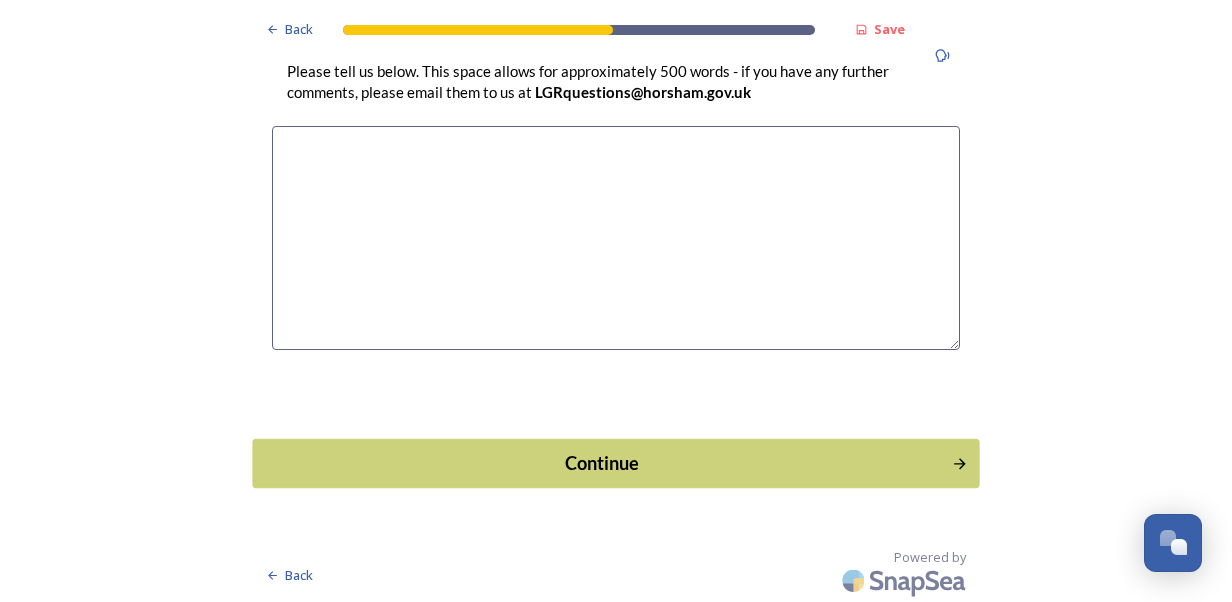 click on "Continue" at bounding box center (615, 462) 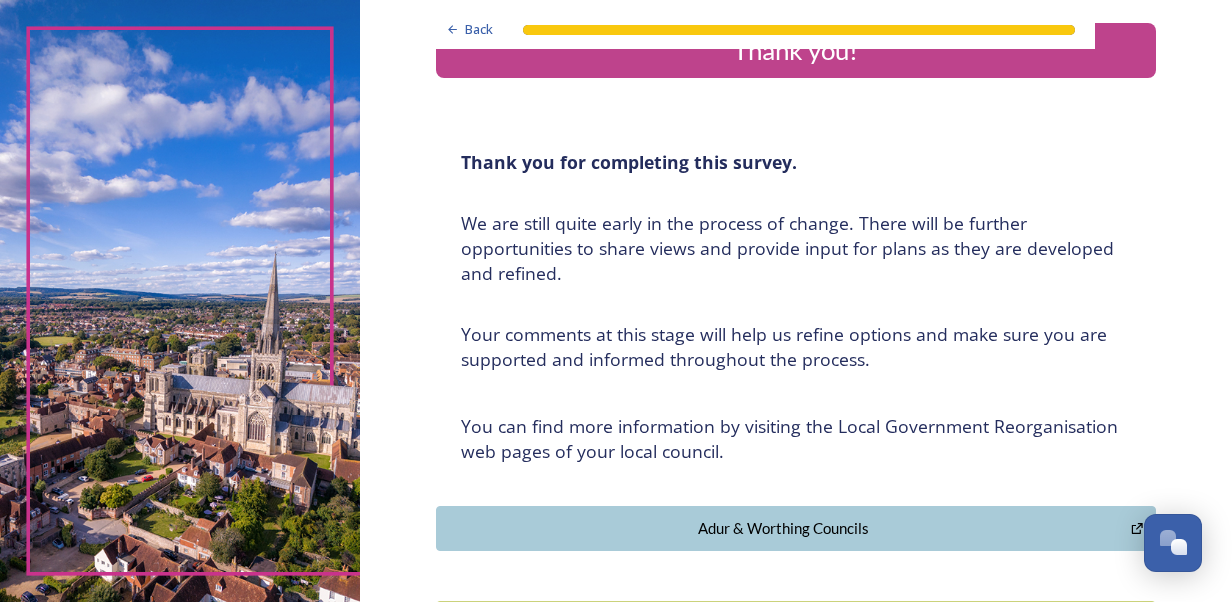 scroll, scrollTop: 46, scrollLeft: 0, axis: vertical 